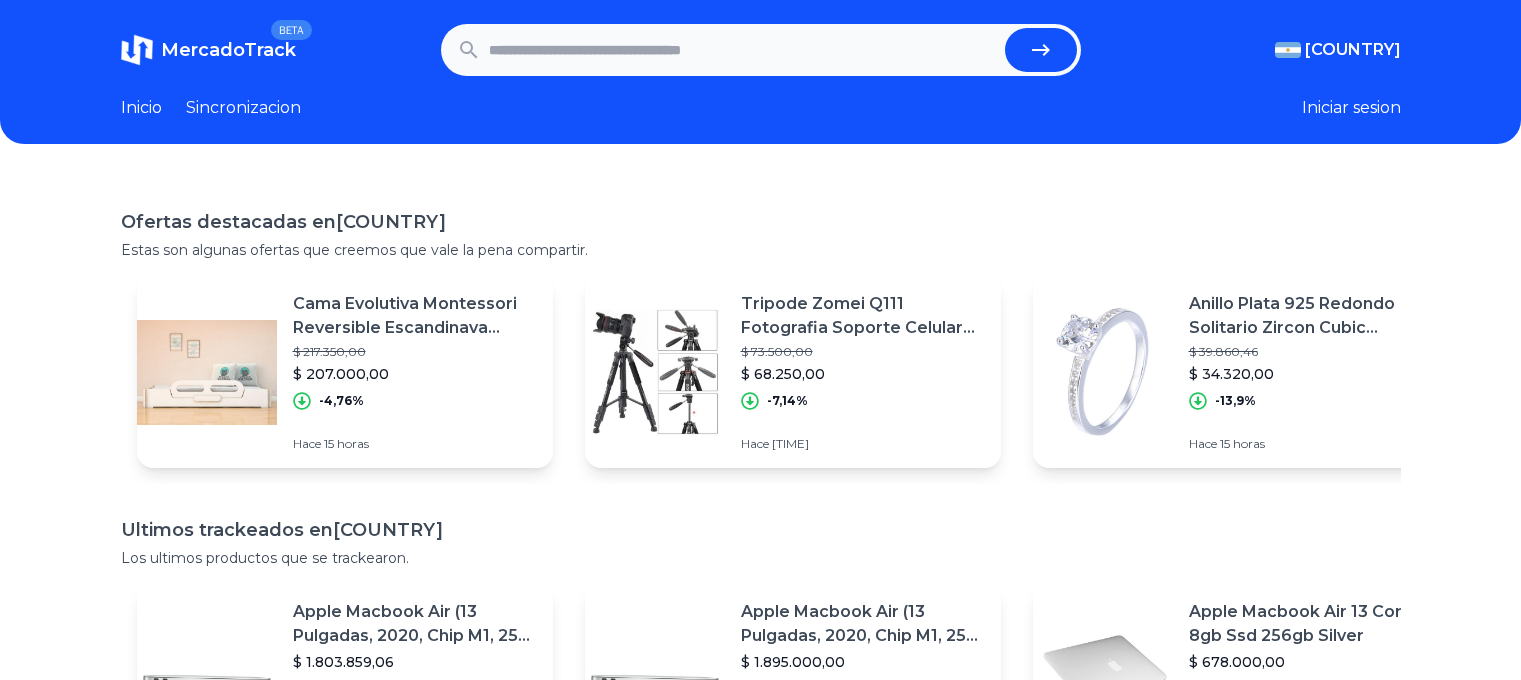 scroll, scrollTop: 0, scrollLeft: 0, axis: both 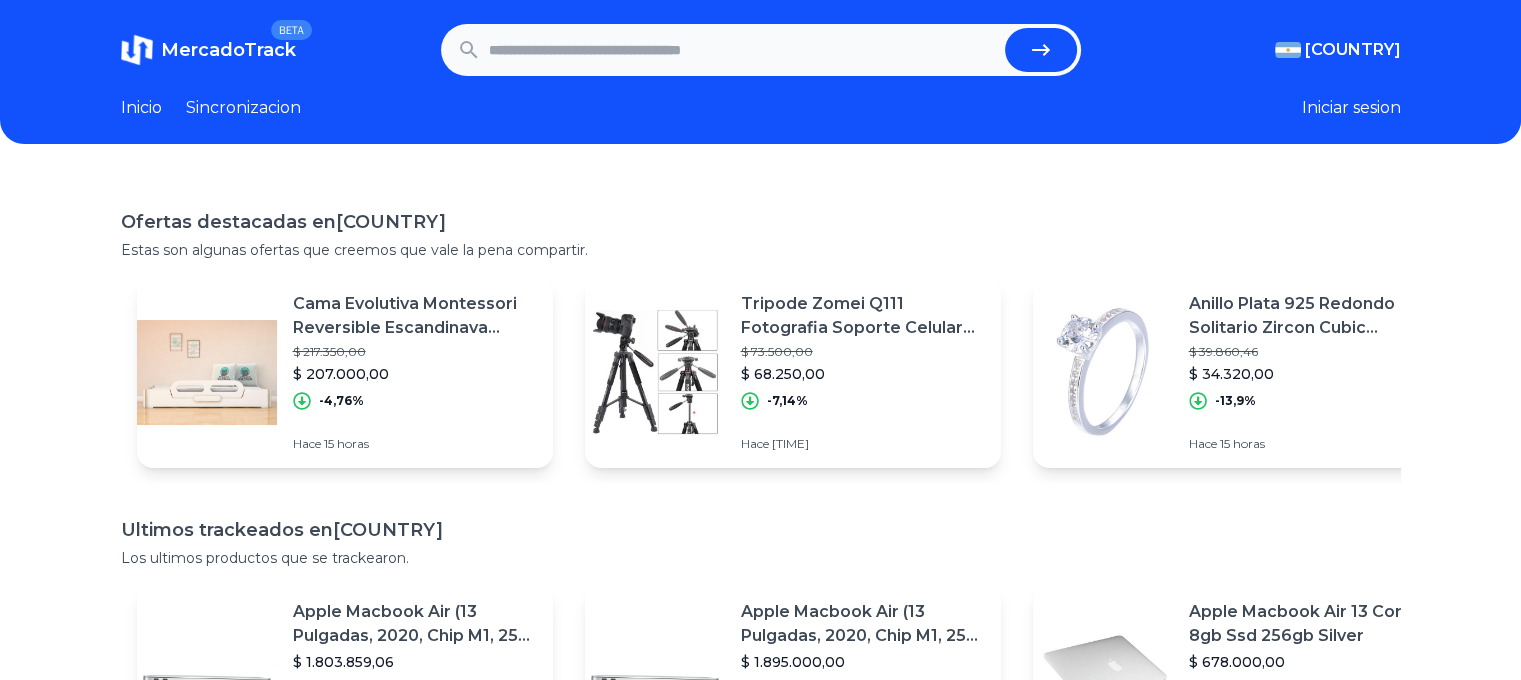 click at bounding box center [743, 50] 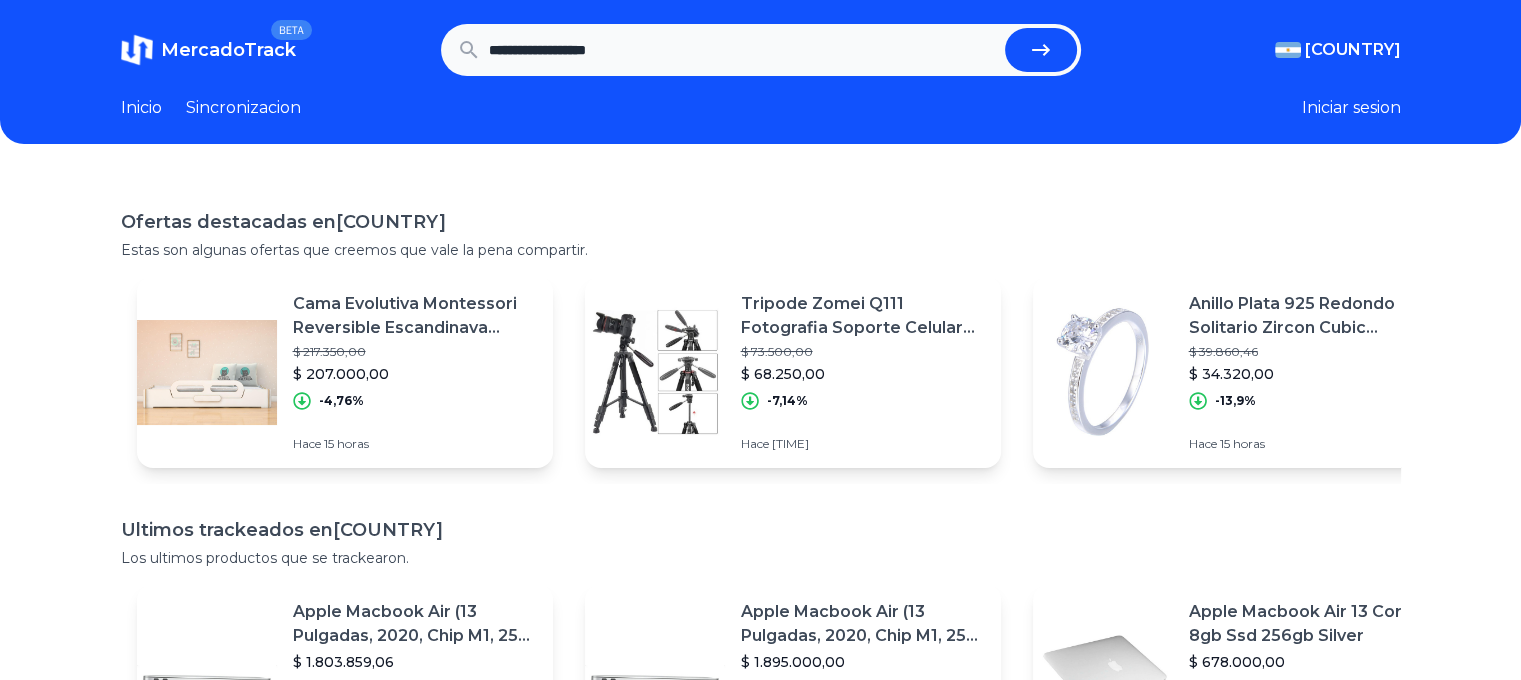 type on "**********" 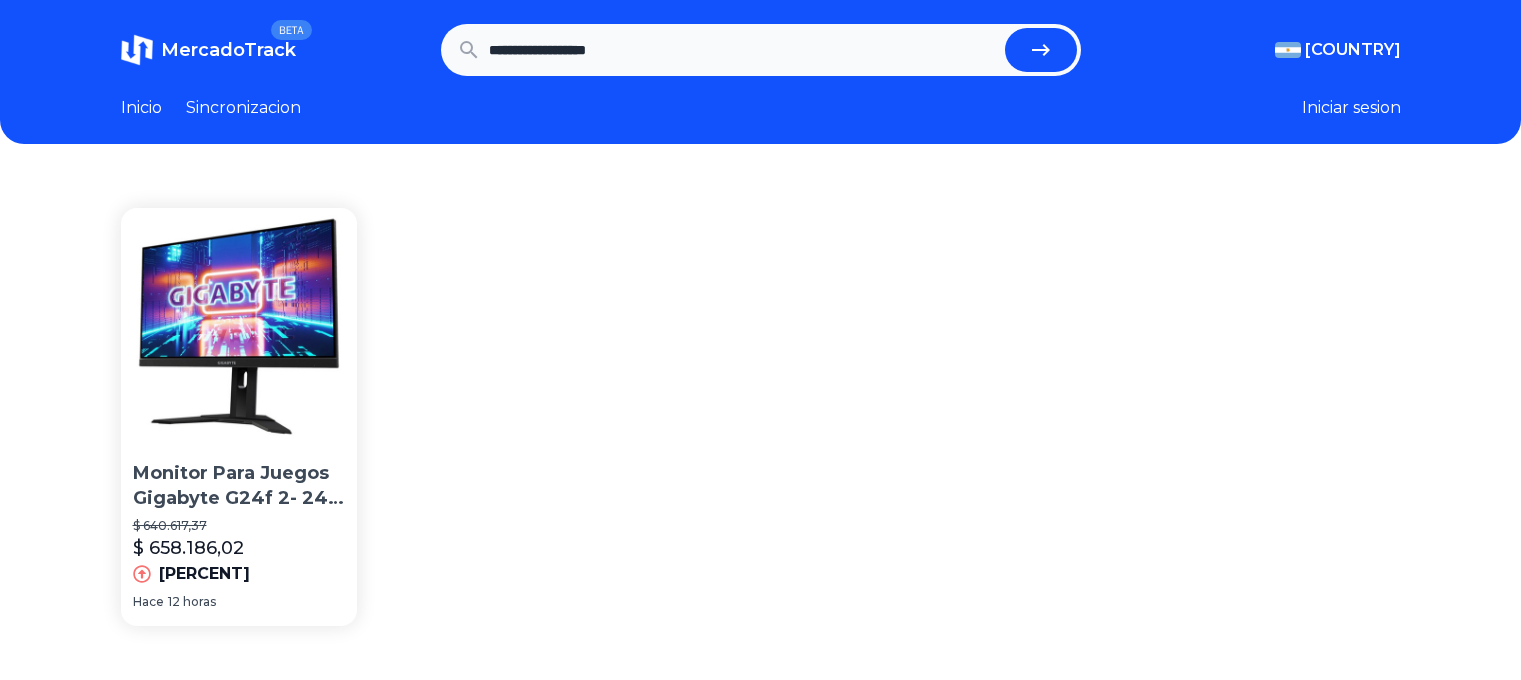 scroll, scrollTop: 0, scrollLeft: 0, axis: both 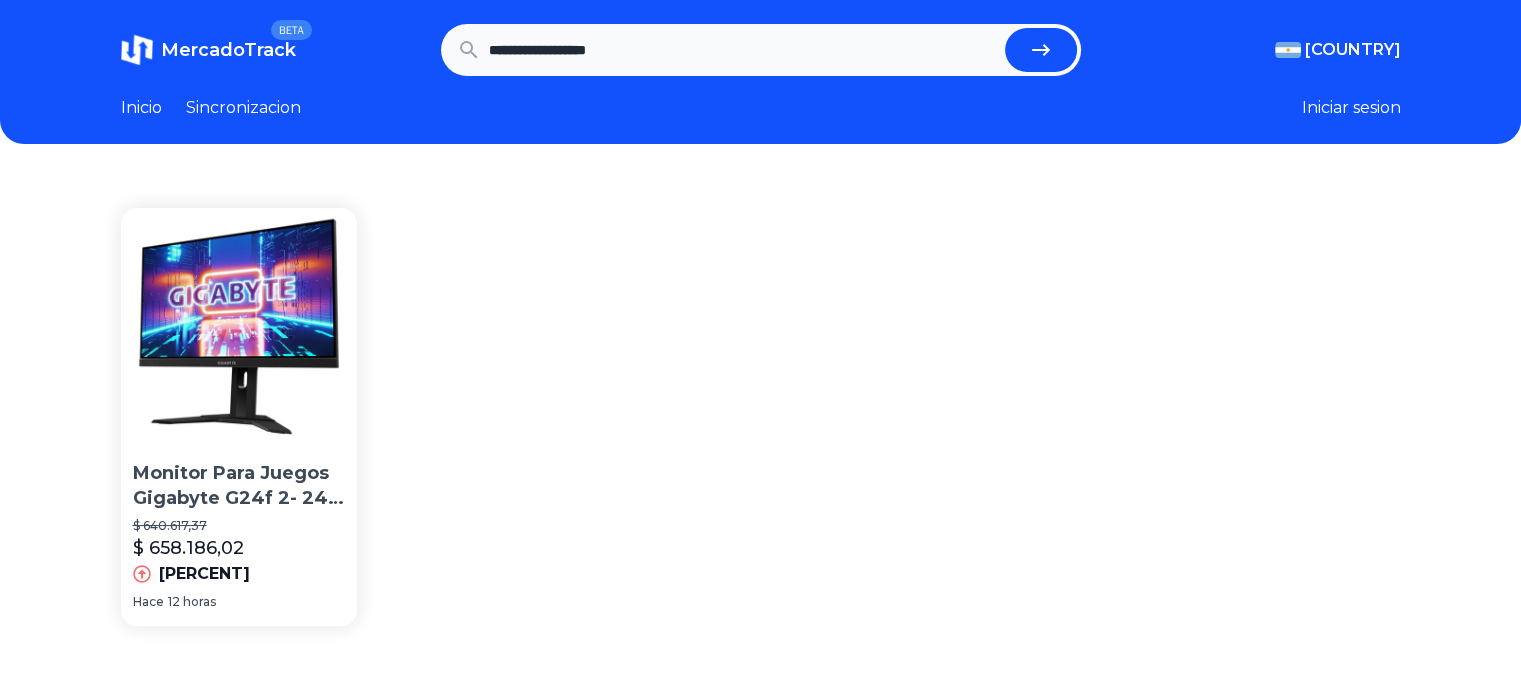 click on "Monitor Para Juegos Gigabyte G24f 2- 24 1080p, Pantalla Ips" at bounding box center [239, 486] 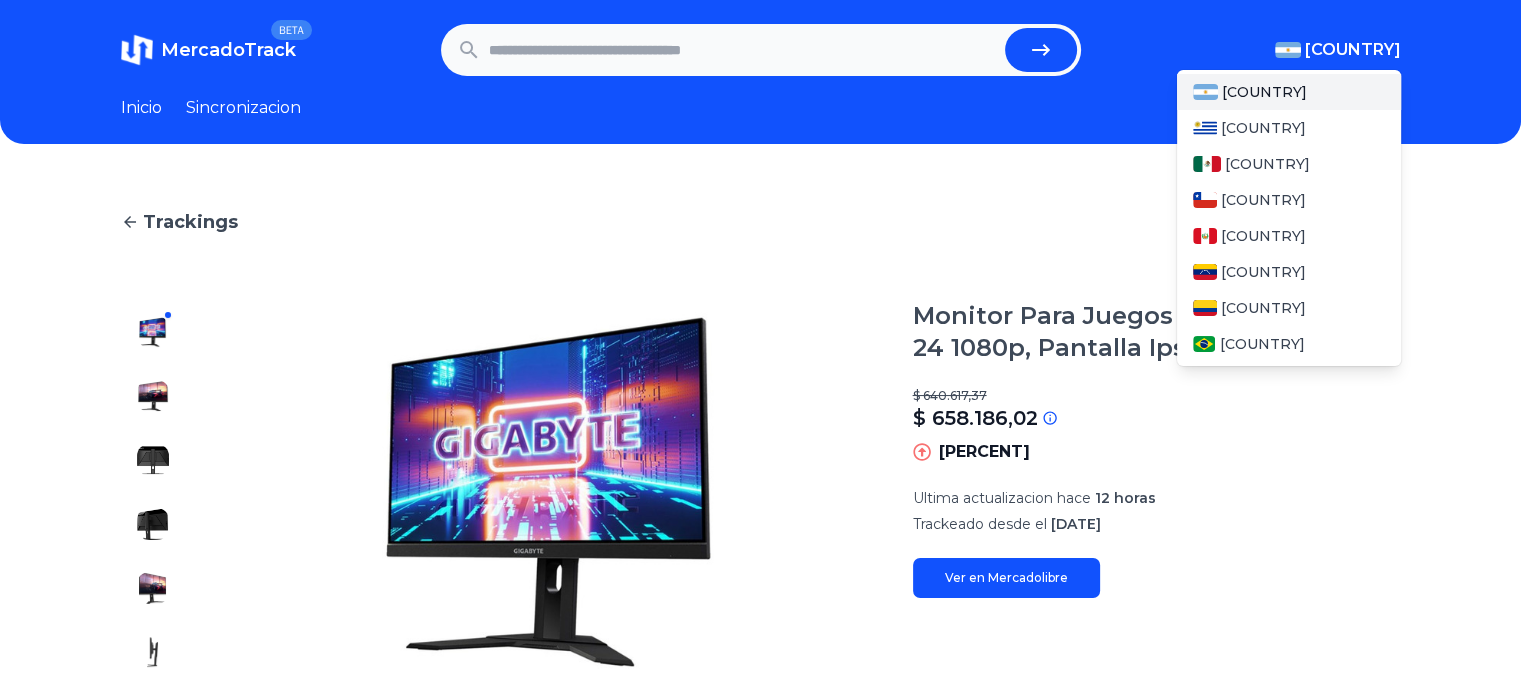 click on "[COUNTRY]" at bounding box center (1353, 50) 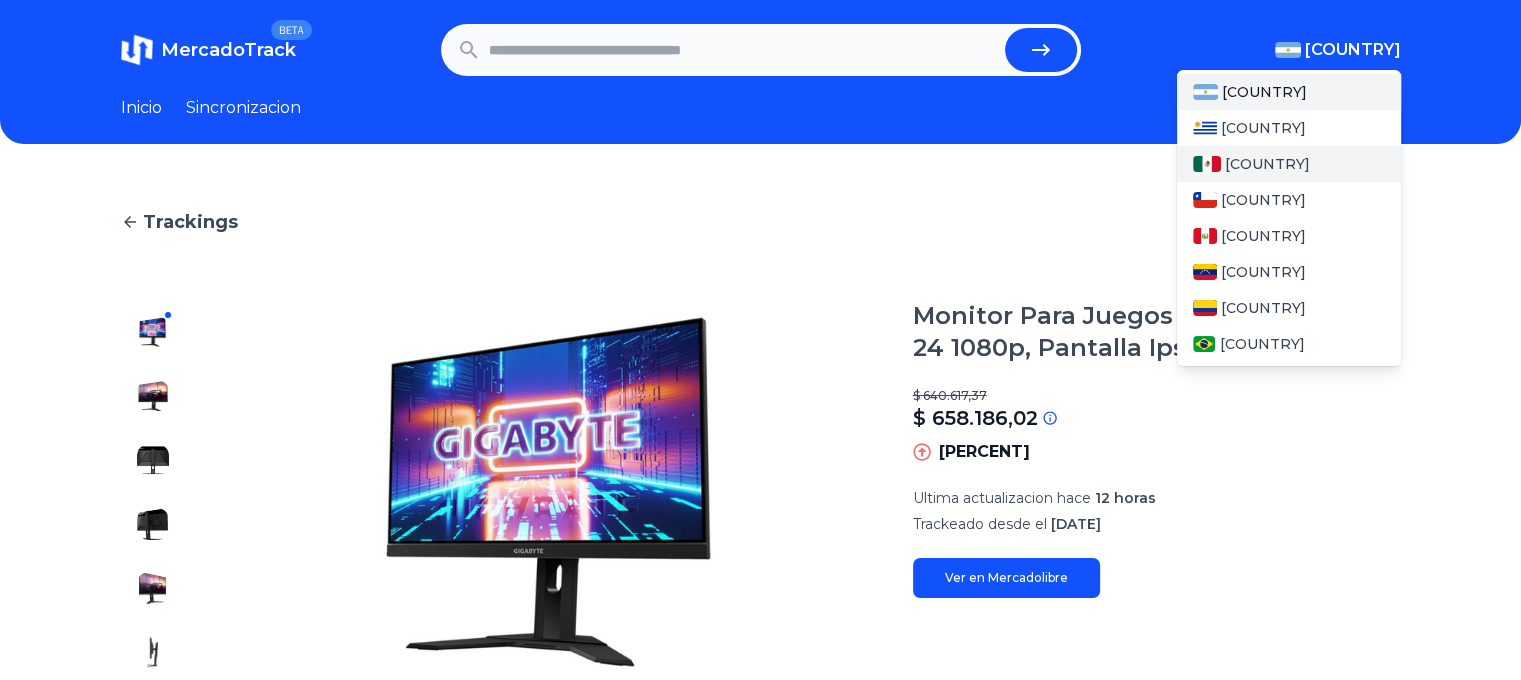 click on "[COUNTRY]" at bounding box center [1267, 164] 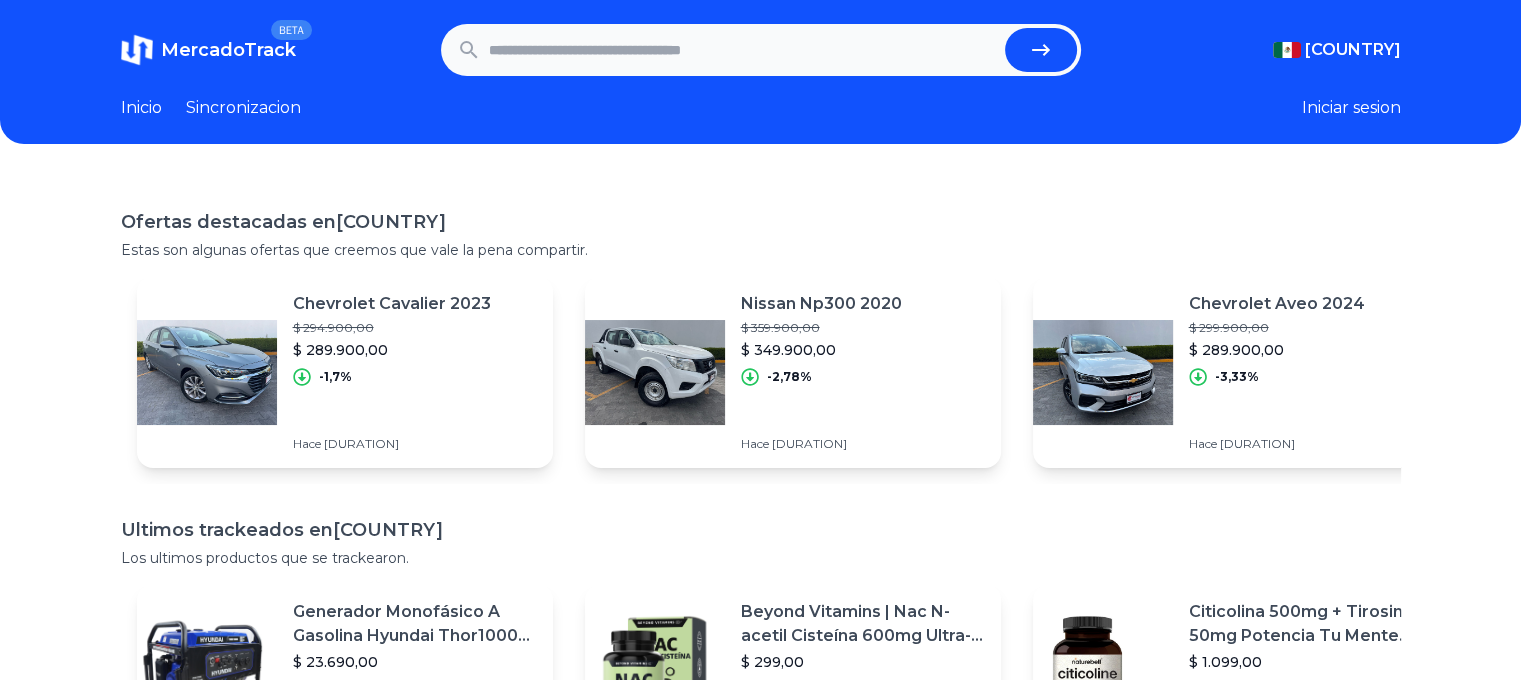 click at bounding box center (743, 50) 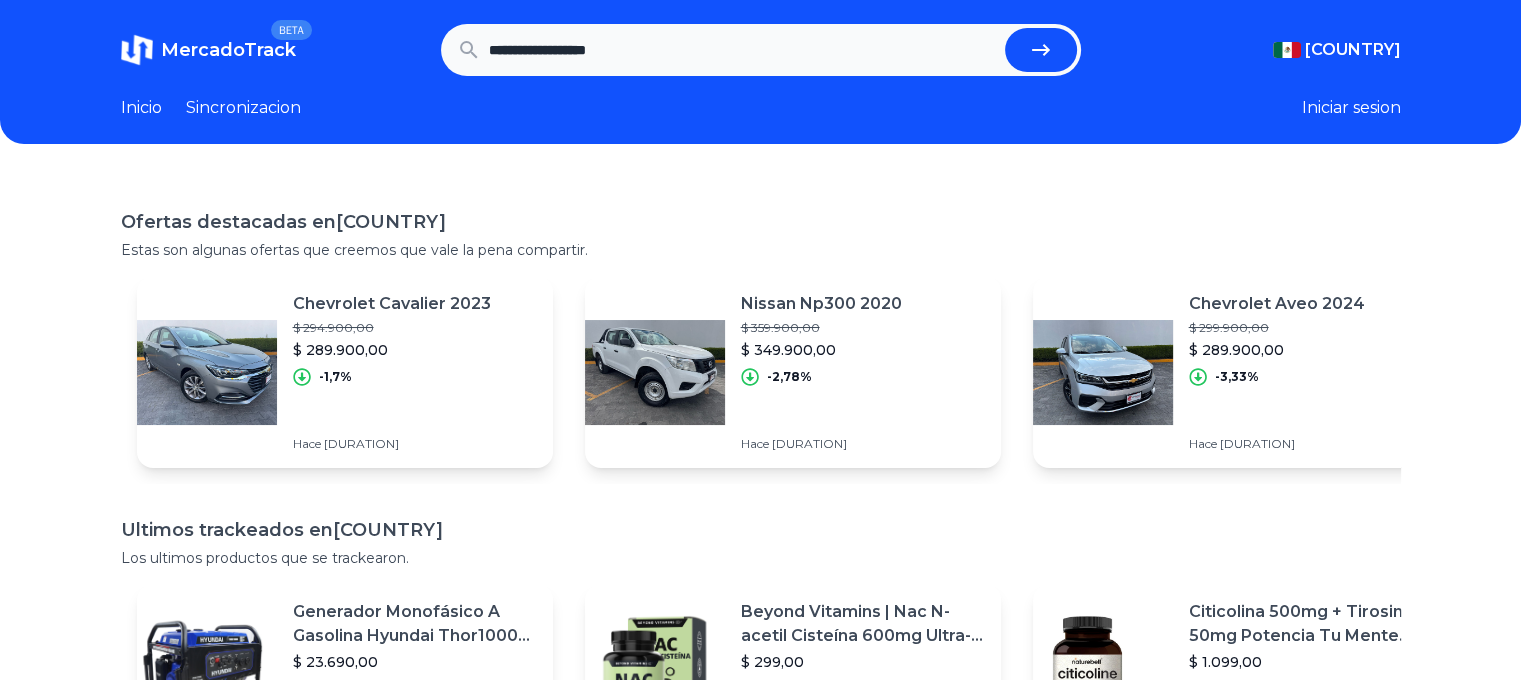 type on "**********" 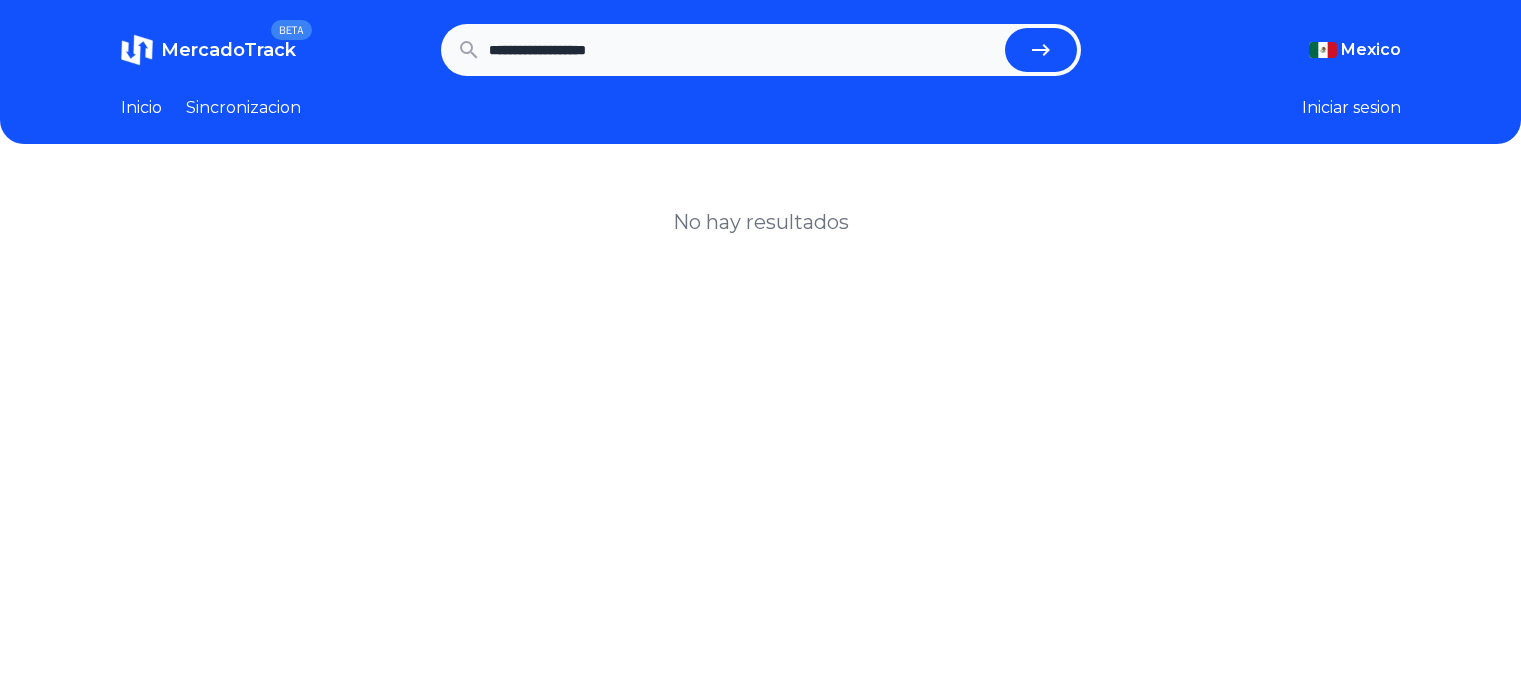 scroll, scrollTop: 0, scrollLeft: 0, axis: both 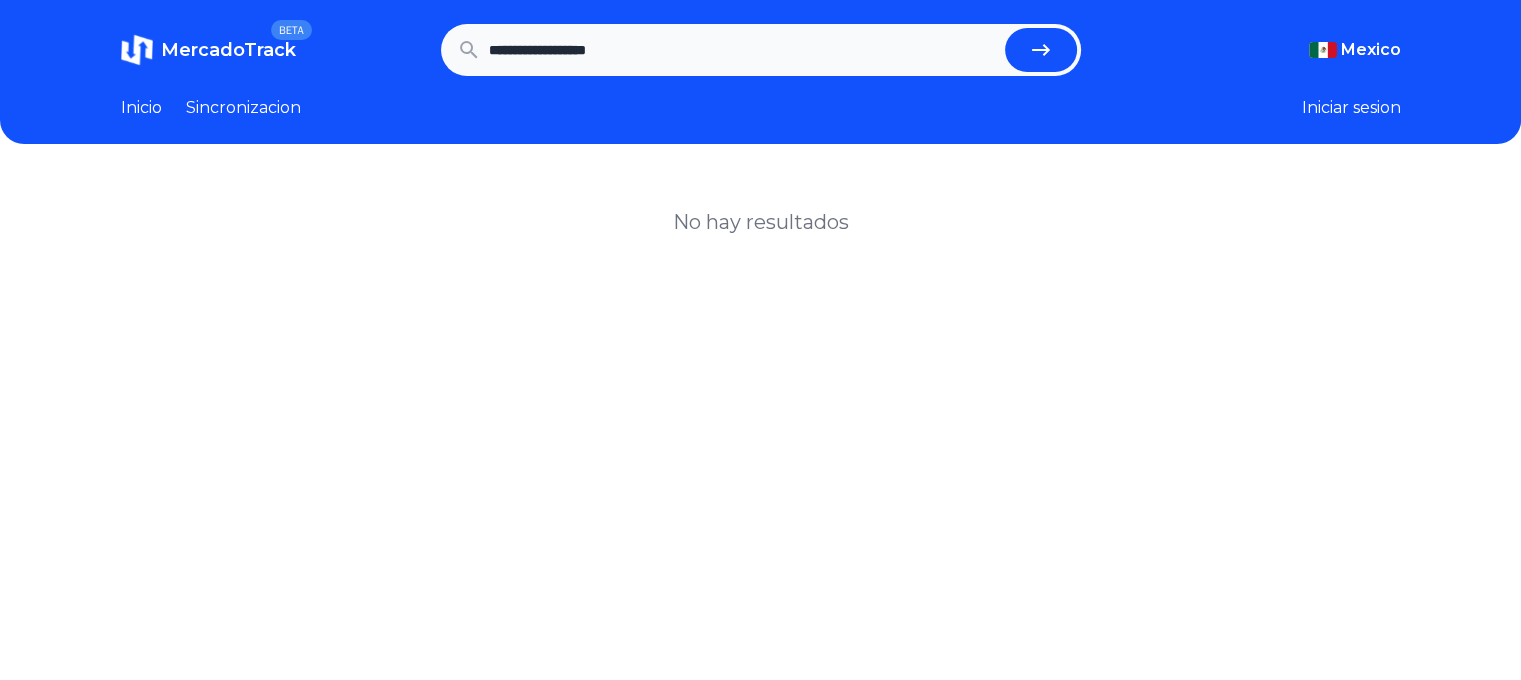 drag, startPoint x: 610, startPoint y: 45, endPoint x: 745, endPoint y: 63, distance: 136.19472 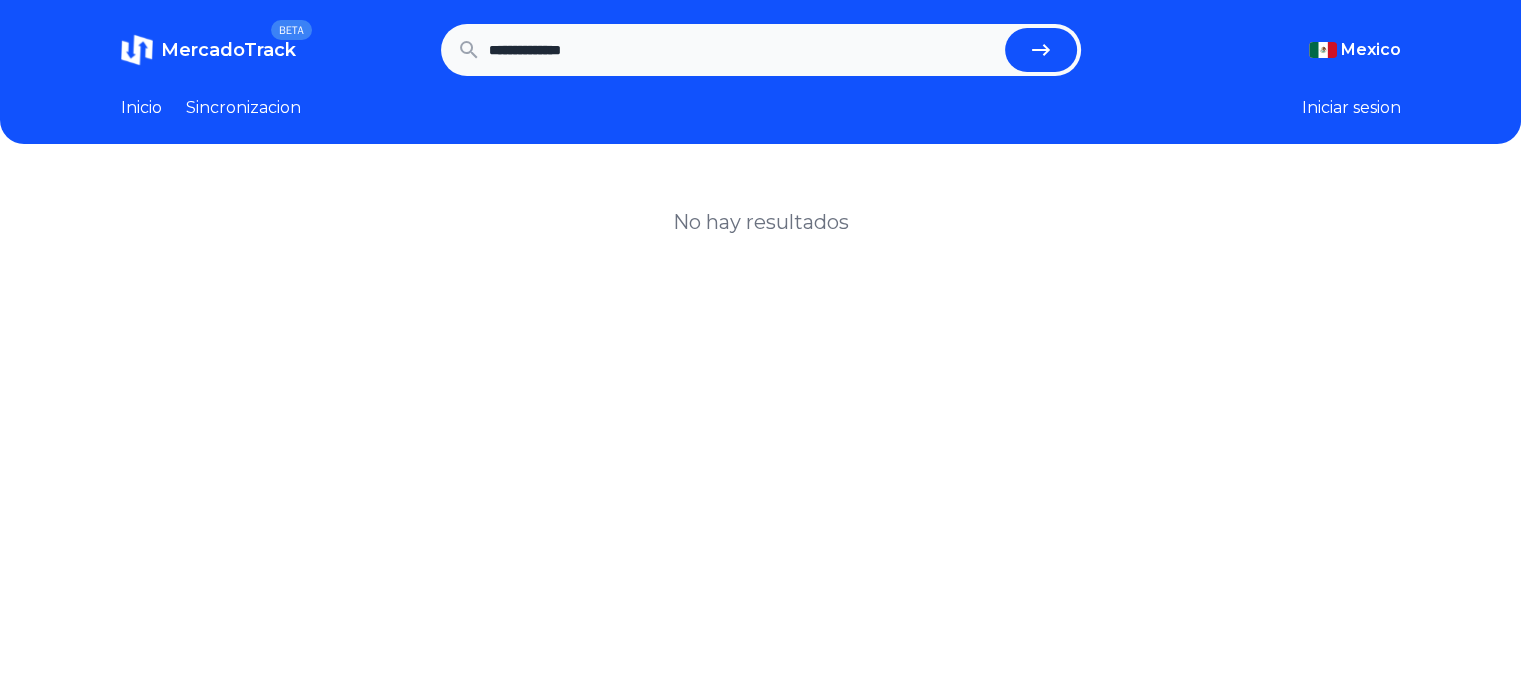 type on "**********" 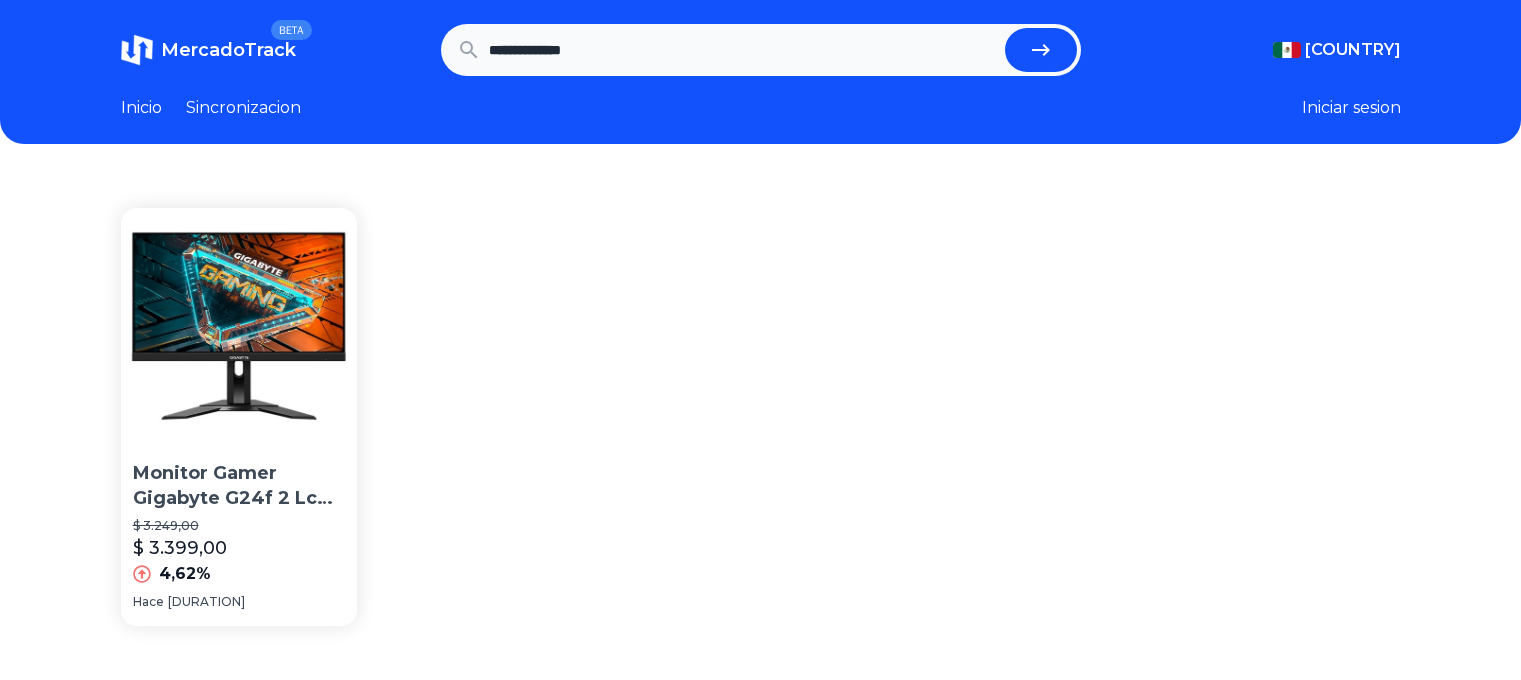 scroll, scrollTop: 0, scrollLeft: 0, axis: both 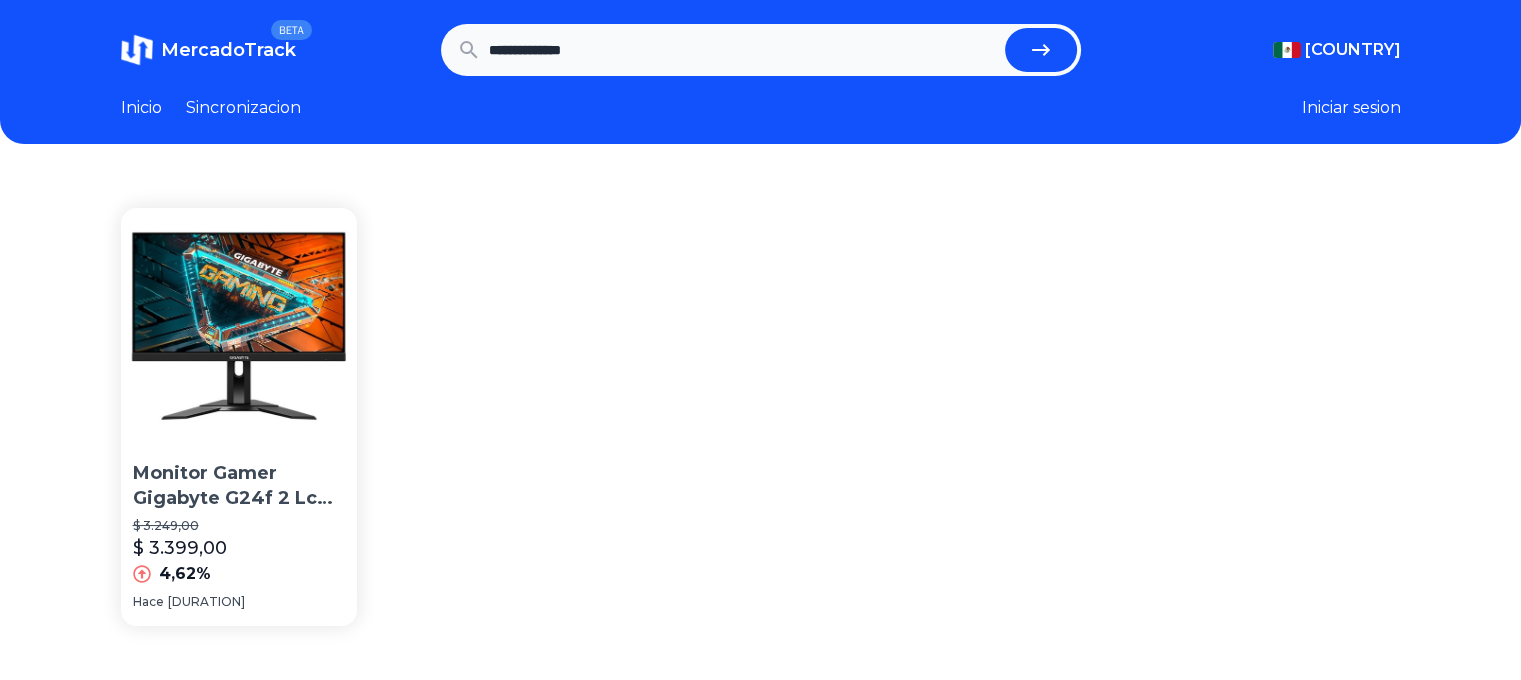 click on "Monitor Gamer Gigabyte G24f 2 Lcd 23.8  Negro 100v/240v" at bounding box center [239, 486] 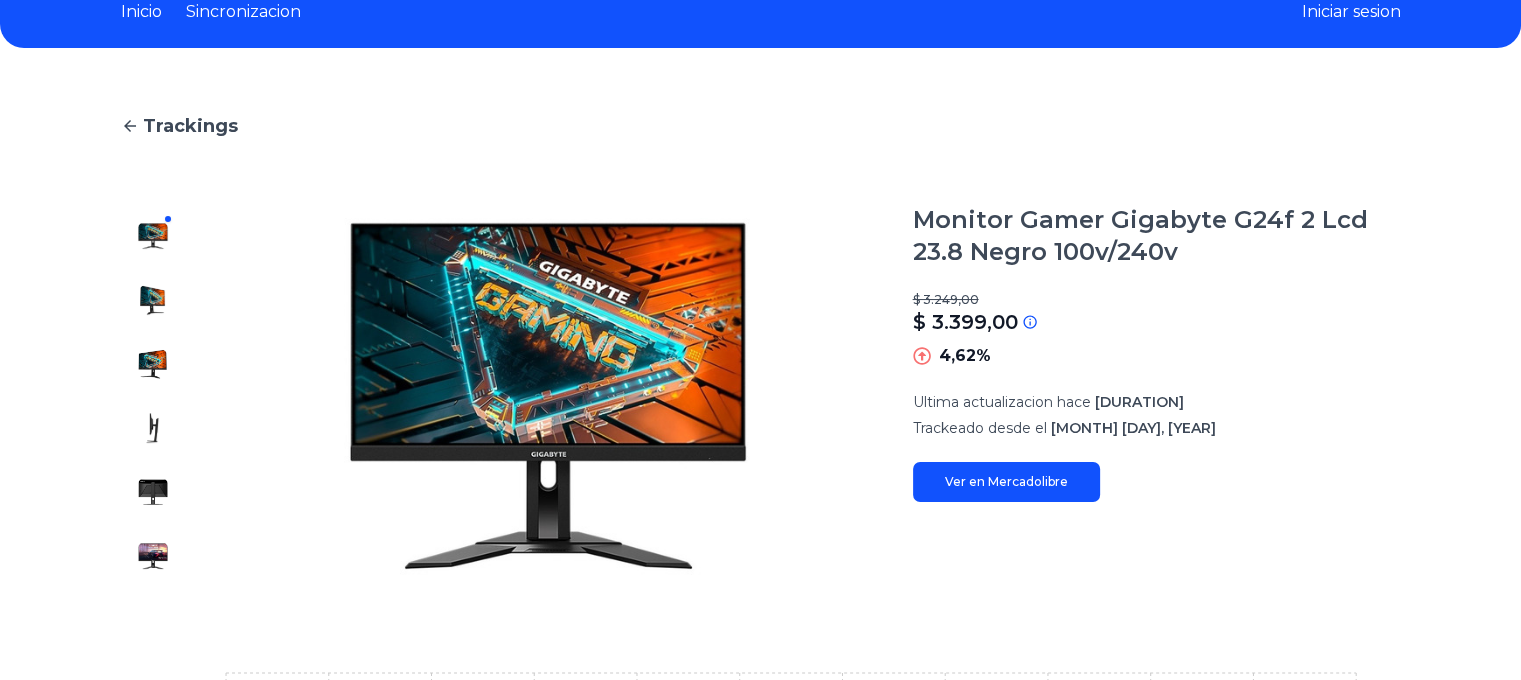scroll, scrollTop: 0, scrollLeft: 0, axis: both 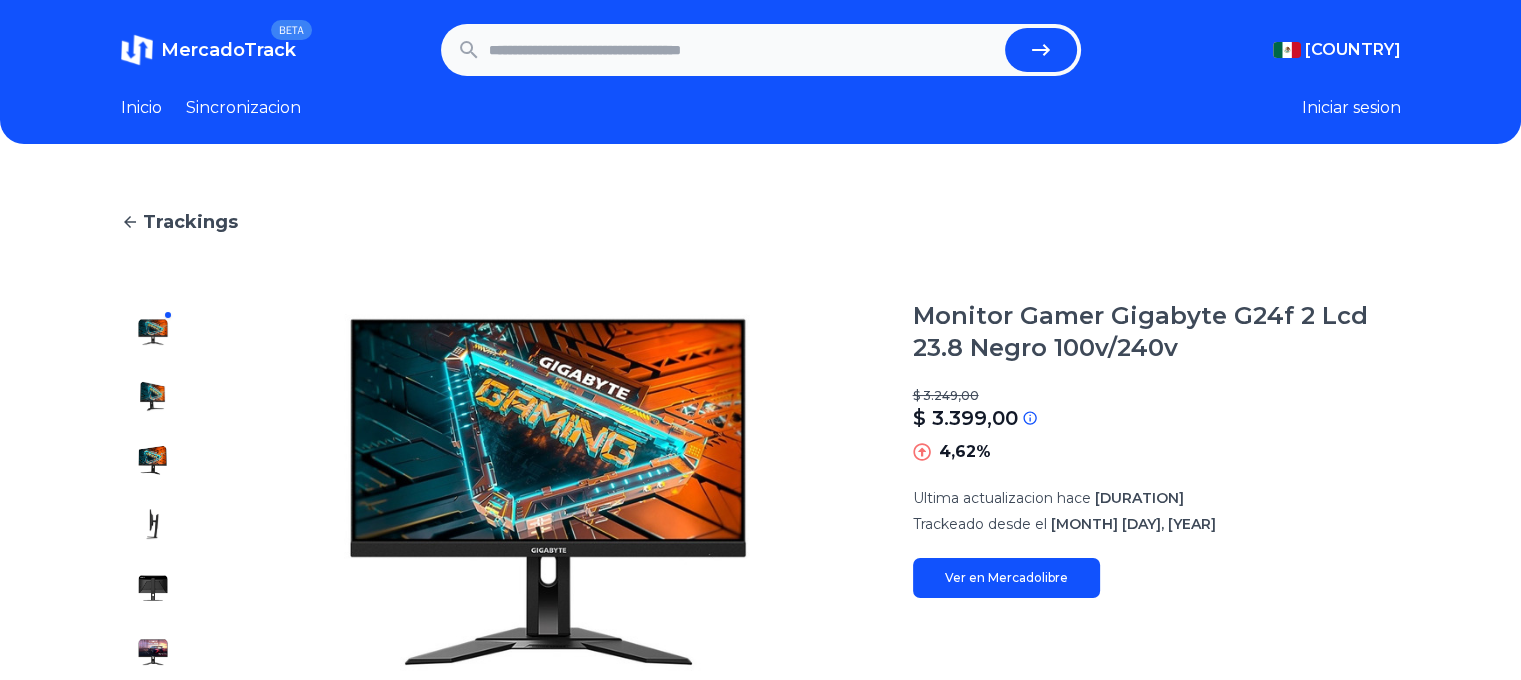 click at bounding box center (743, 50) 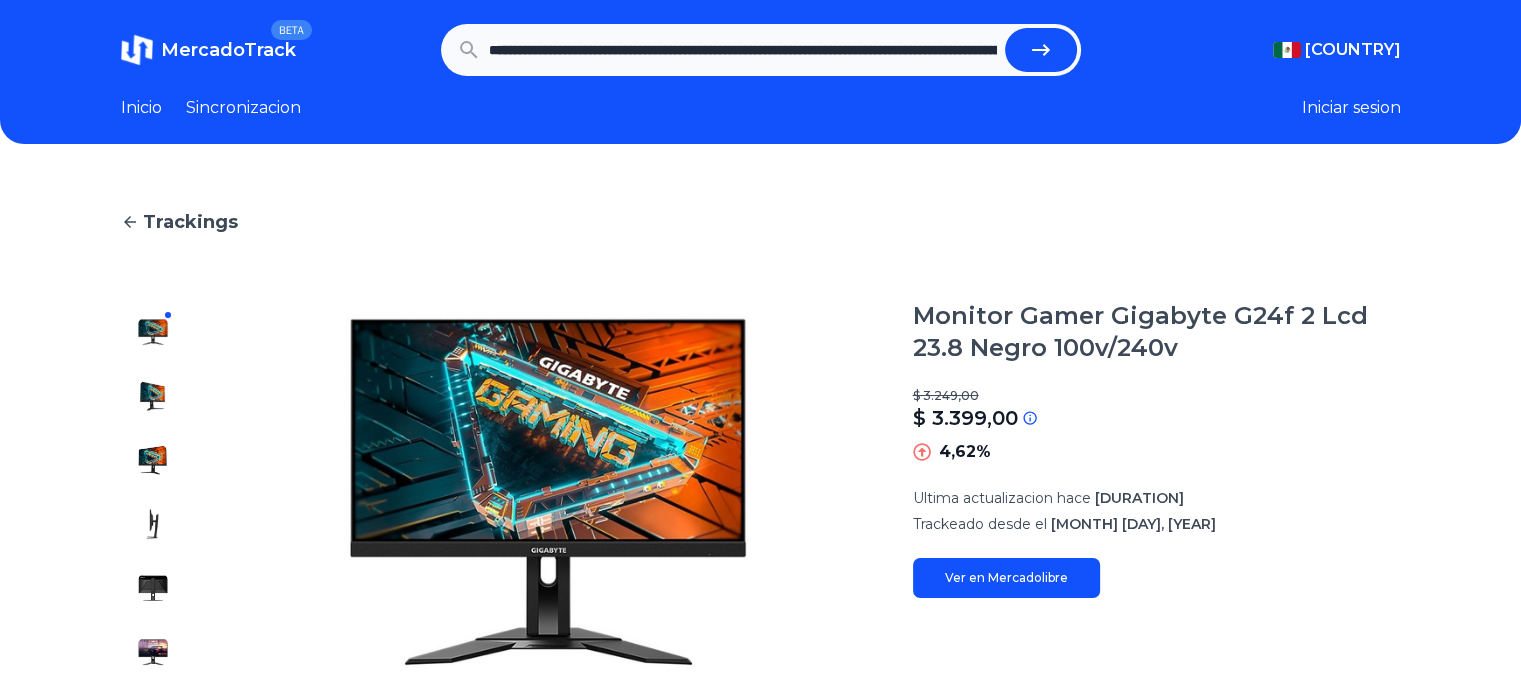 scroll, scrollTop: 0, scrollLeft: 6172, axis: horizontal 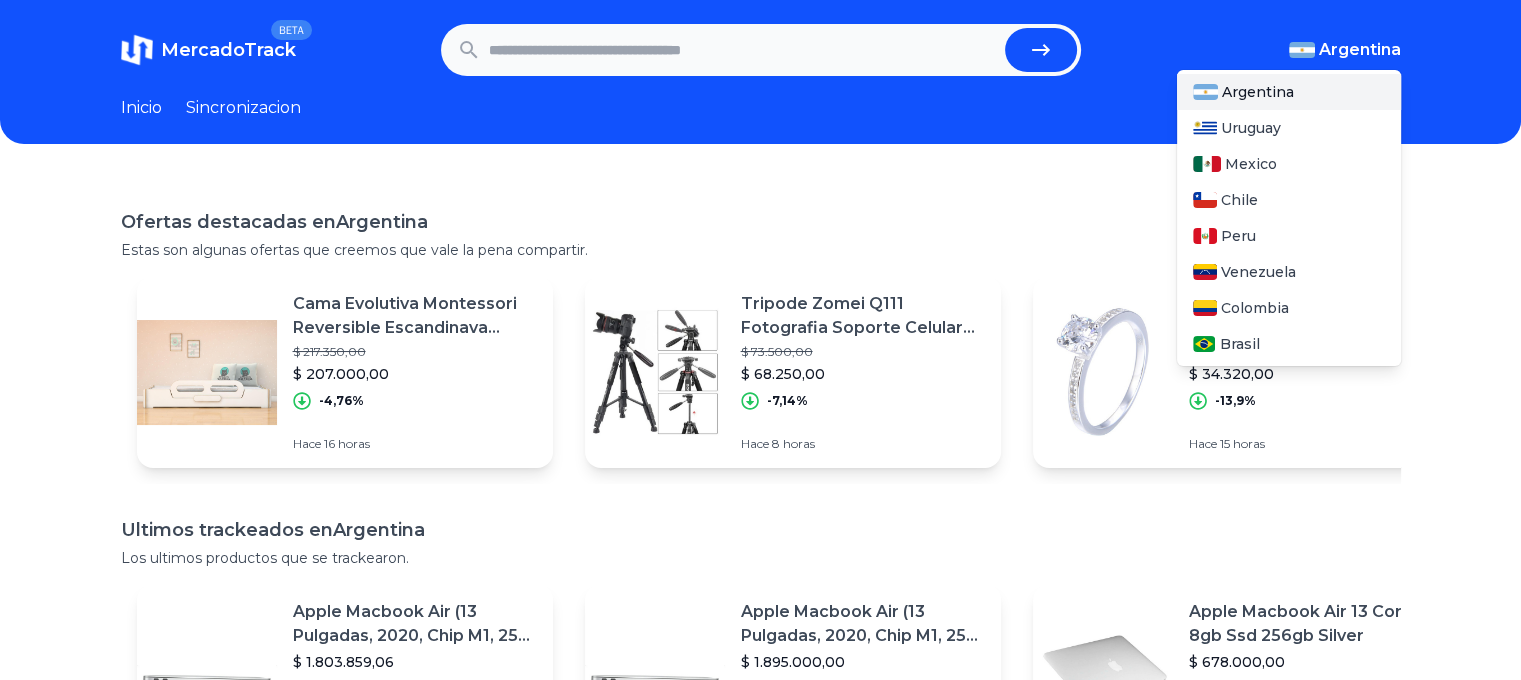 click on "Argentina" at bounding box center (1360, 50) 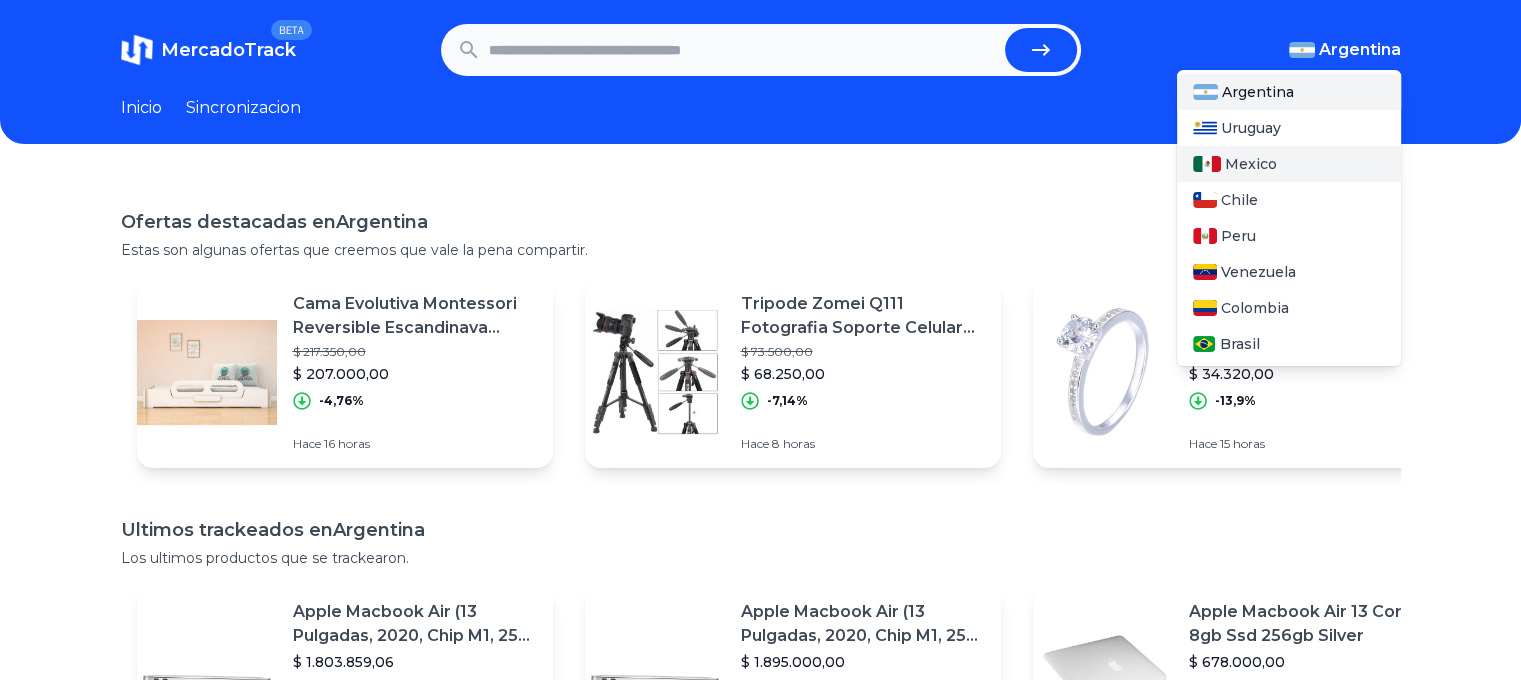 click on "Mexico" at bounding box center [1251, 164] 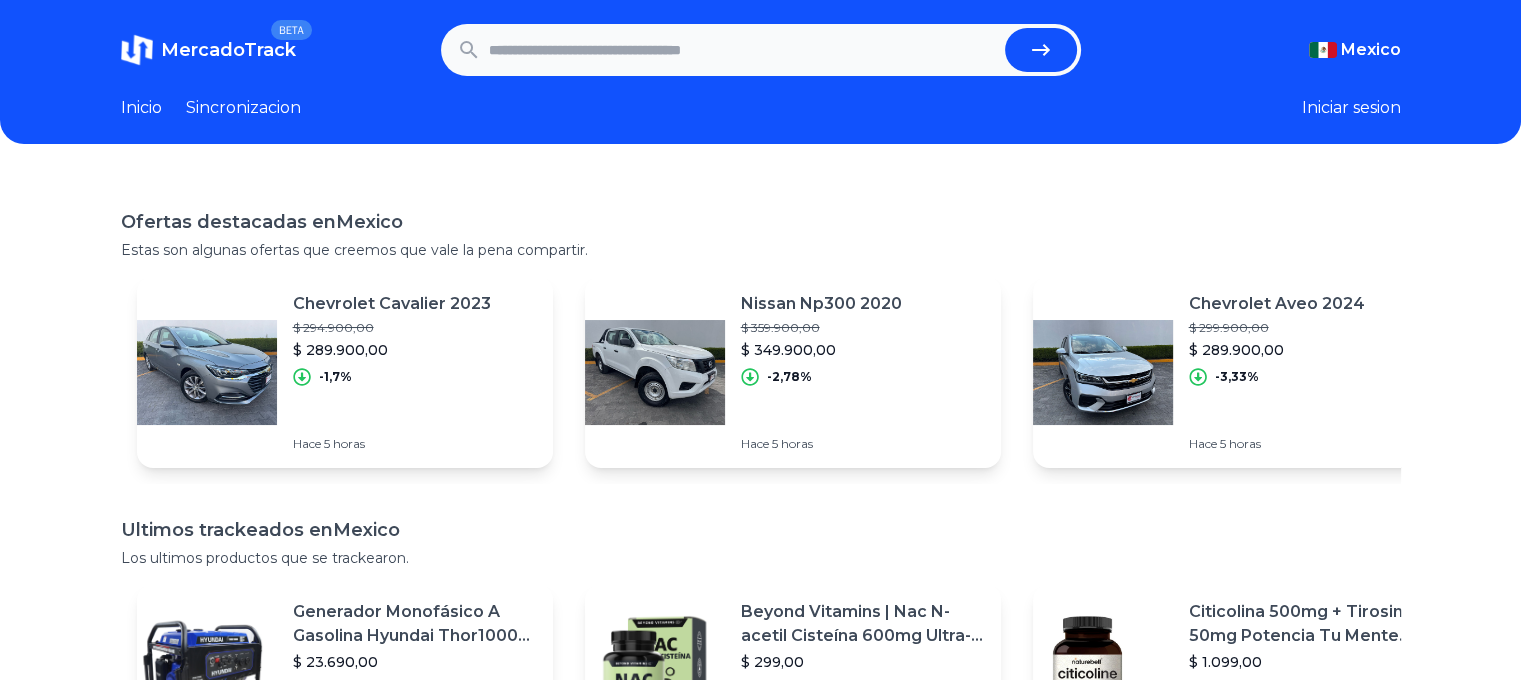 click at bounding box center [743, 50] 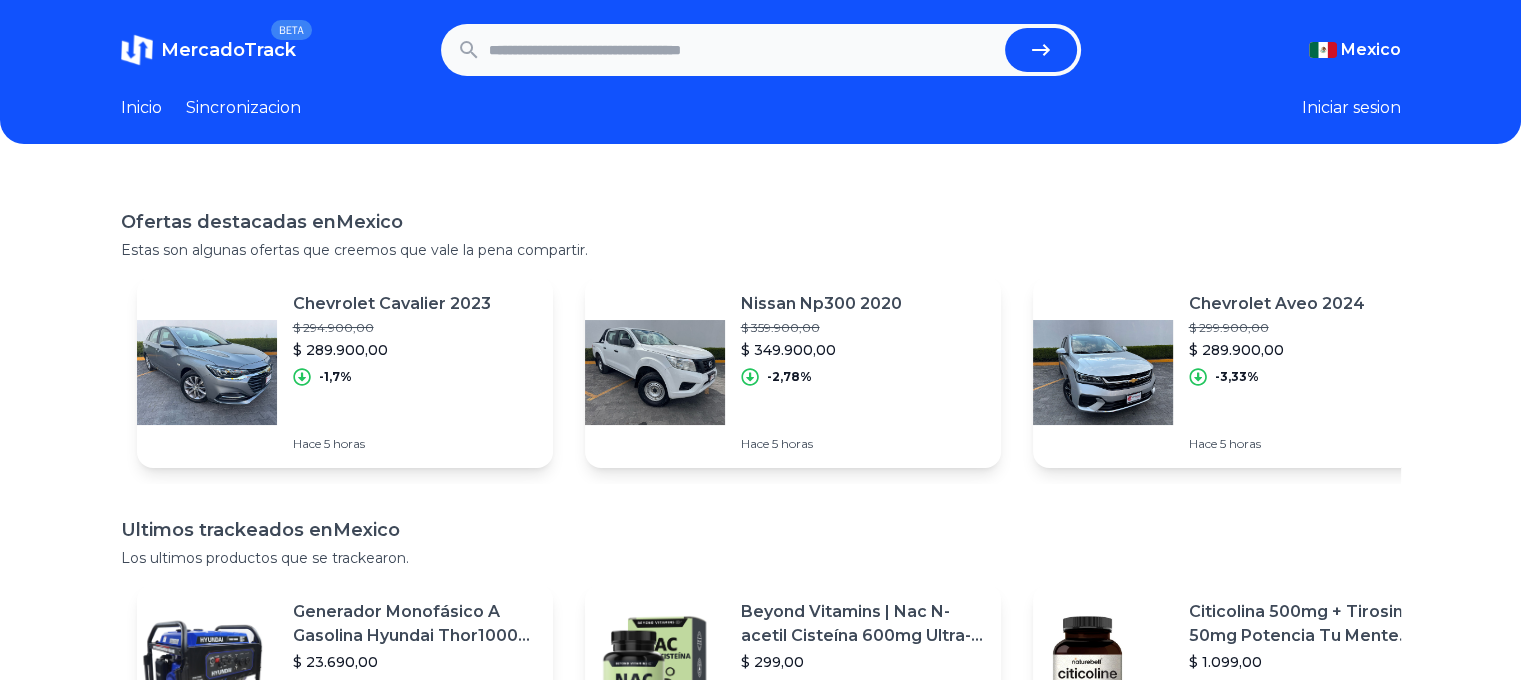scroll, scrollTop: 0, scrollLeft: 0, axis: both 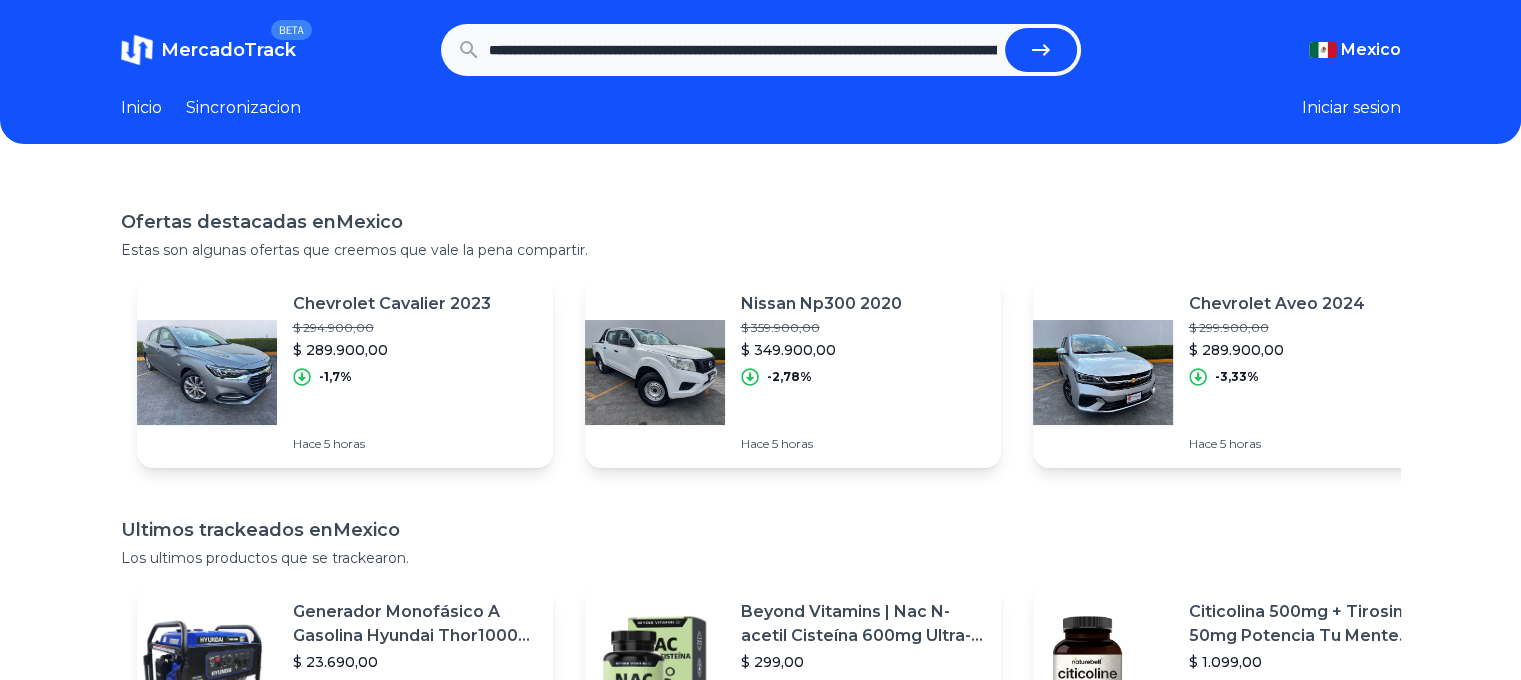 click at bounding box center (1041, 50) 